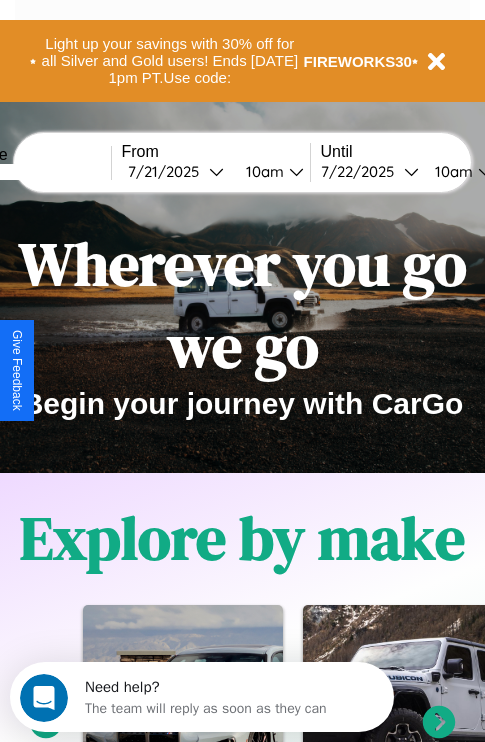 scroll, scrollTop: 0, scrollLeft: 0, axis: both 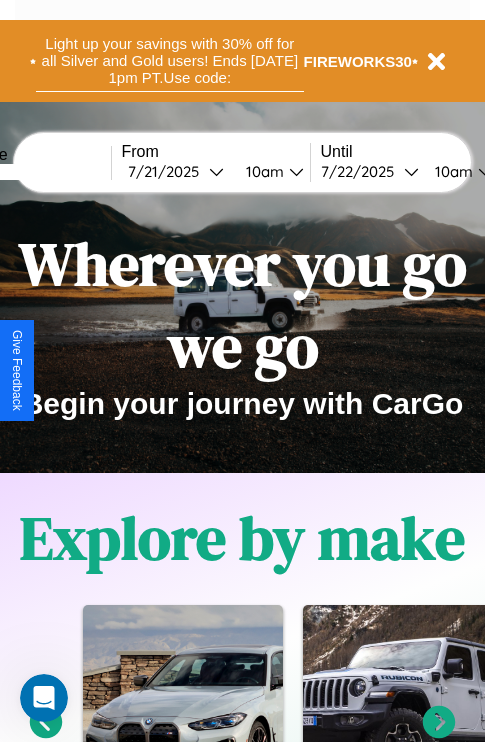 click on "Light up your savings with 30% off for all Silver and Gold users! Ends 8/1 at 1pm PT.  Use code:" at bounding box center (170, 61) 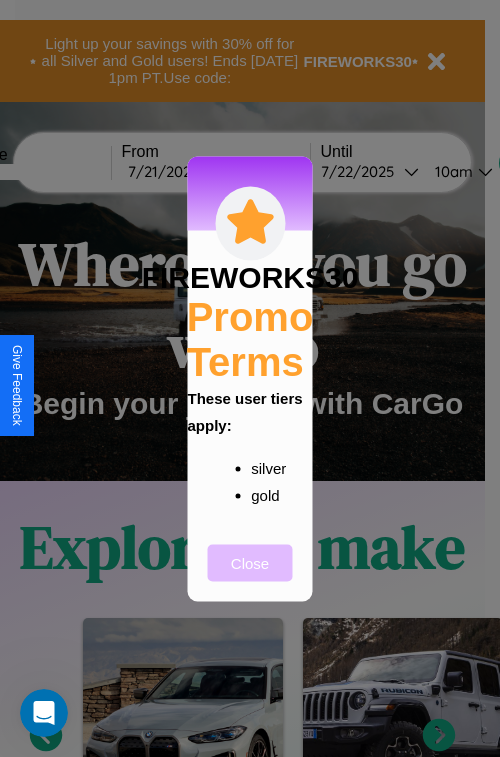 click on "Close" at bounding box center [250, 562] 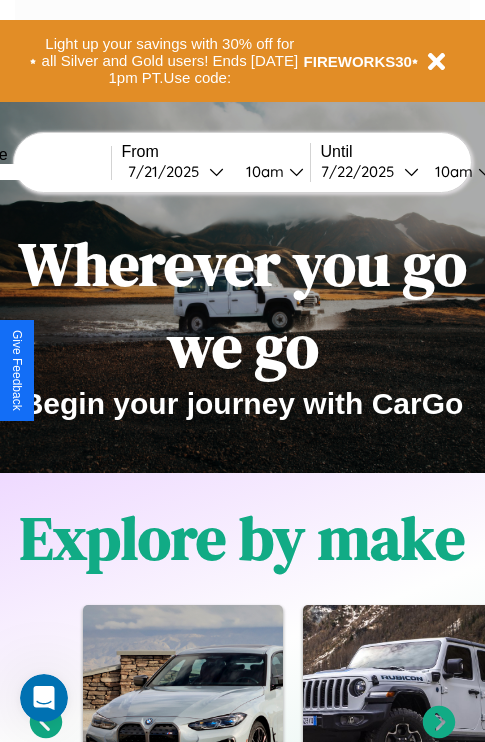click at bounding box center [36, 172] 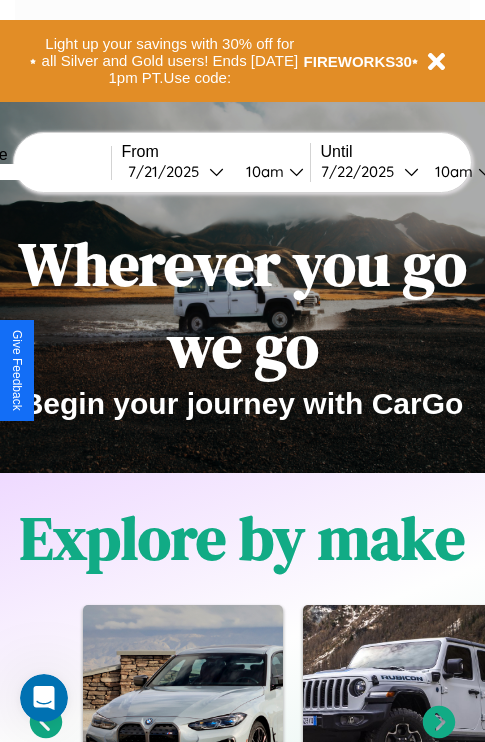 type on "******" 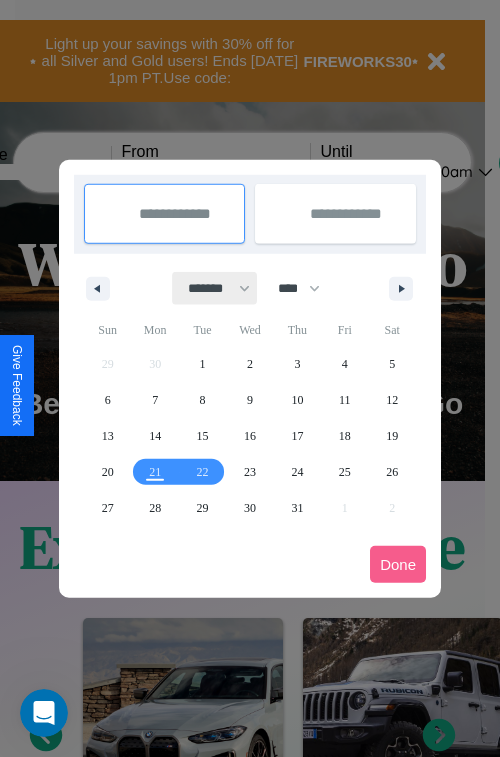 click on "******* ******** ***** ***** *** **** **** ****** ********* ******* ******** ********" at bounding box center [215, 288] 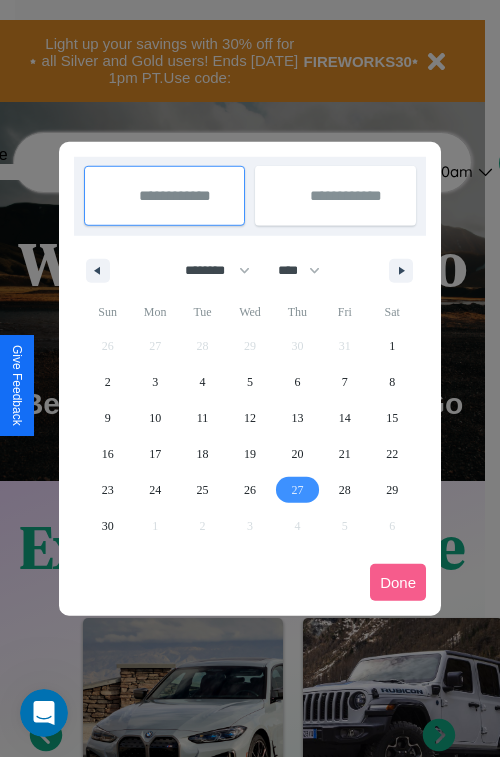 click on "27" at bounding box center [297, 490] 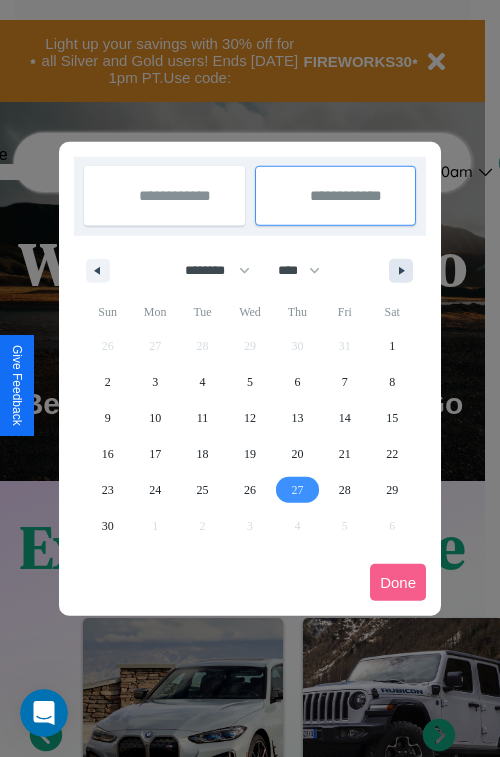 click at bounding box center [405, 271] 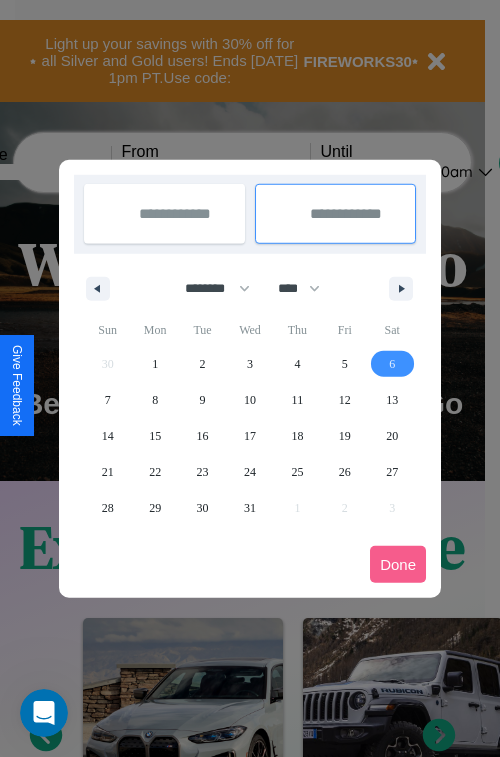 click on "6" at bounding box center (392, 364) 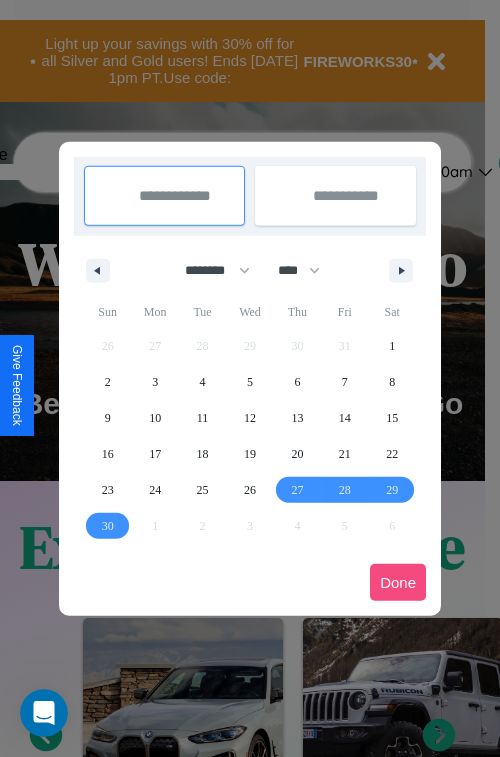 click on "Done" at bounding box center [398, 582] 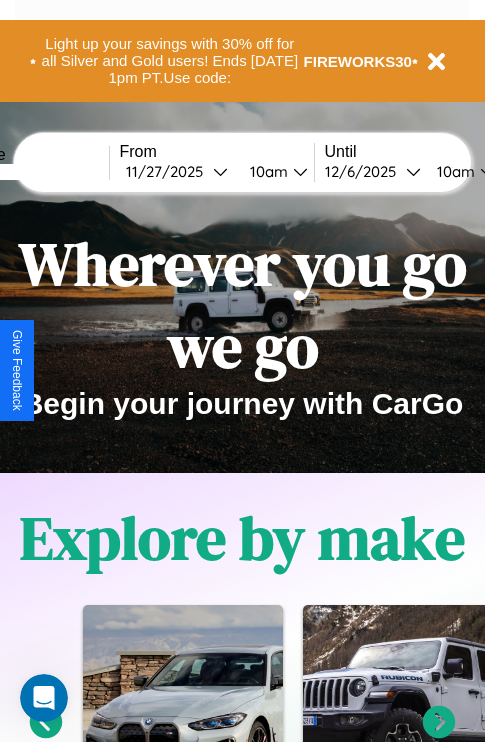 scroll, scrollTop: 0, scrollLeft: 77, axis: horizontal 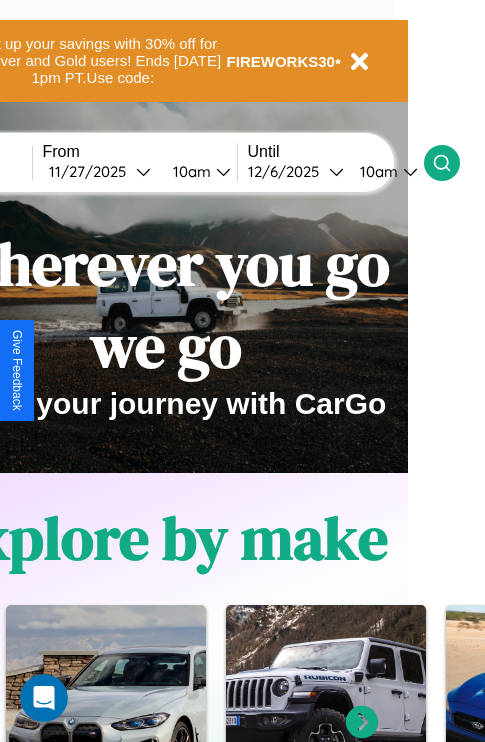 click 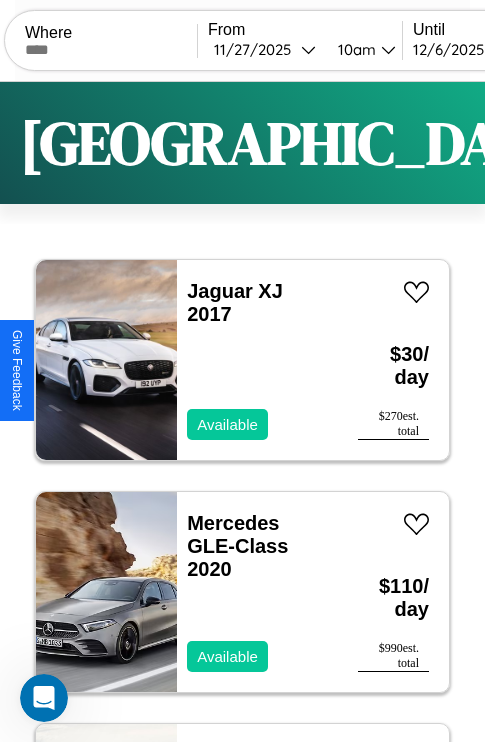 scroll, scrollTop: 66, scrollLeft: 0, axis: vertical 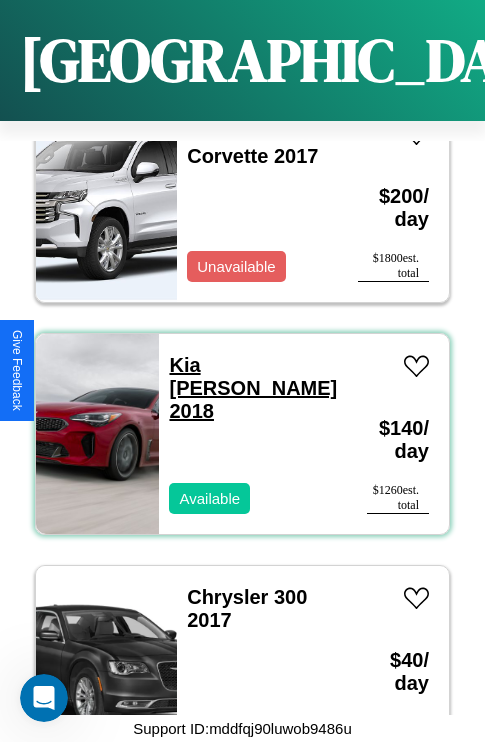 click on "Kia   Borrego   2018" at bounding box center (253, 388) 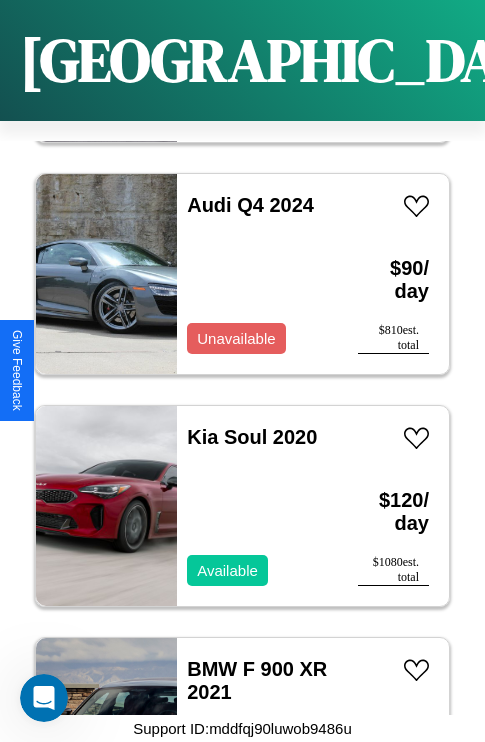 scroll, scrollTop: 33558, scrollLeft: 0, axis: vertical 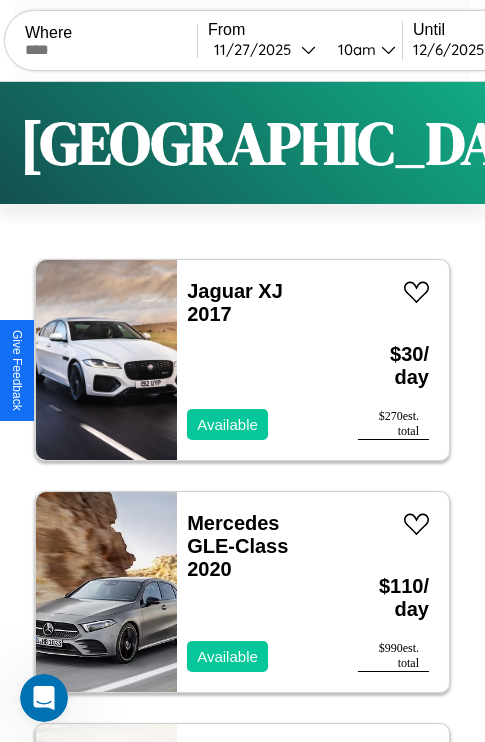 click on "Filters" at bounding box center (640, 143) 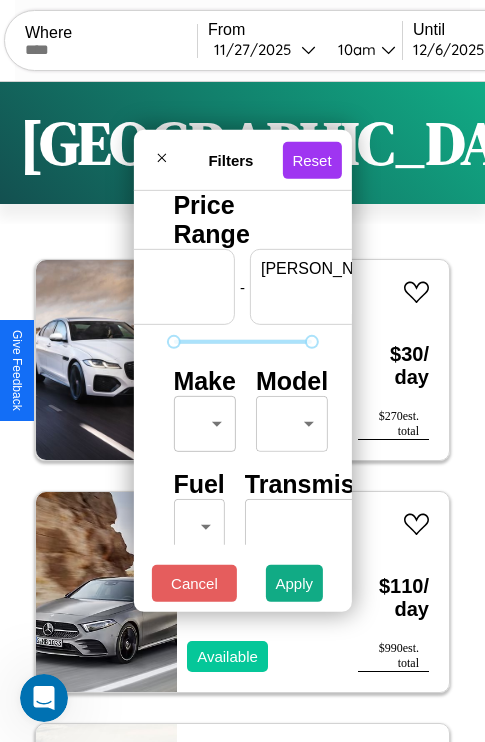 scroll, scrollTop: 0, scrollLeft: 124, axis: horizontal 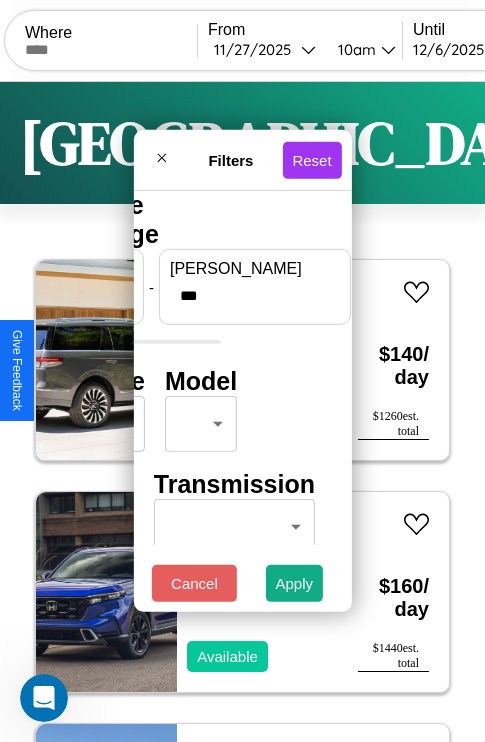 type on "***" 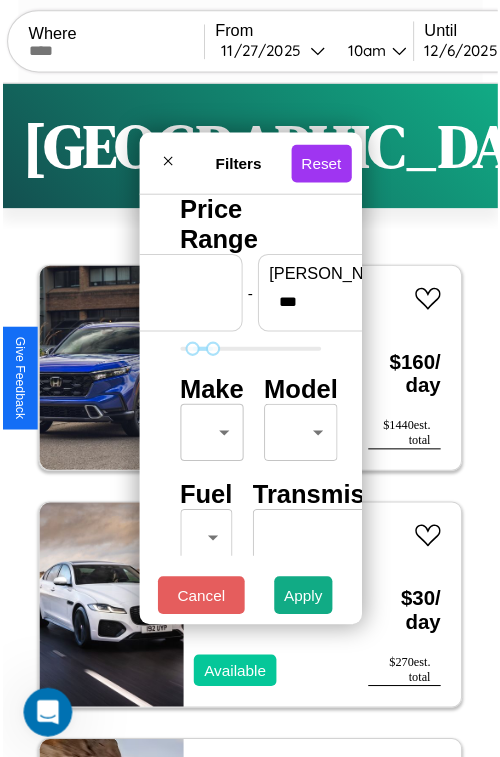 scroll, scrollTop: 59, scrollLeft: 0, axis: vertical 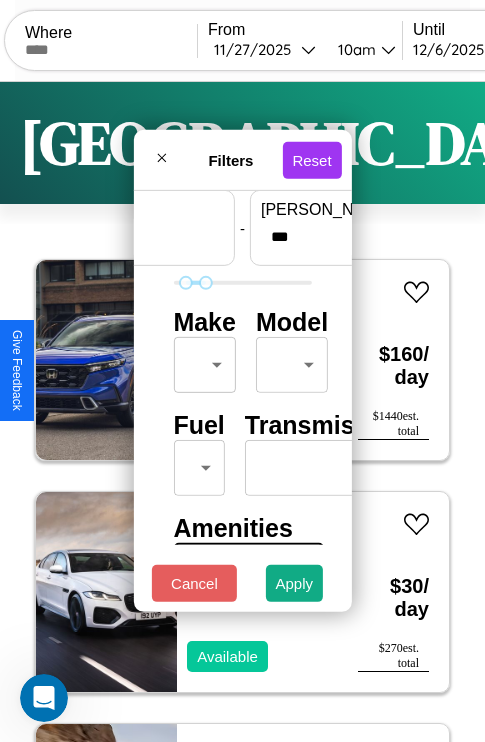 type on "**" 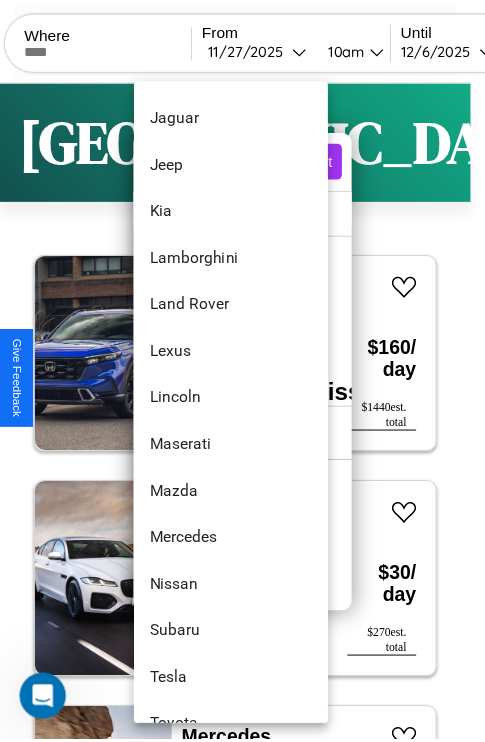 scroll, scrollTop: 1083, scrollLeft: 0, axis: vertical 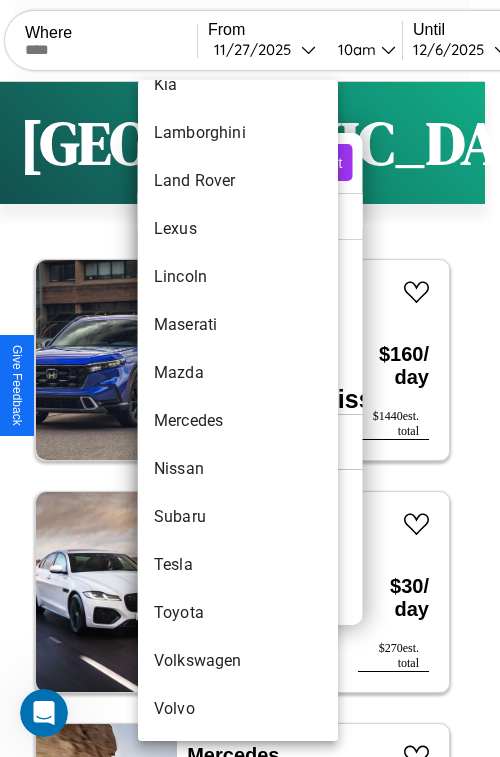 click on "Mercedes" at bounding box center [238, 421] 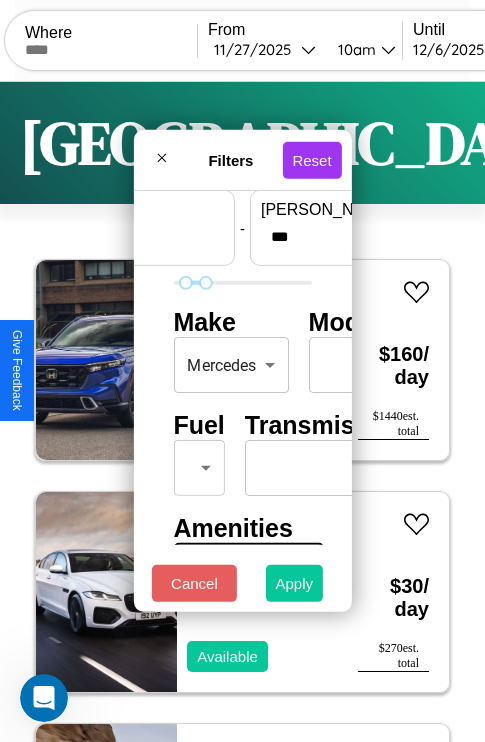 click on "Apply" at bounding box center (295, 583) 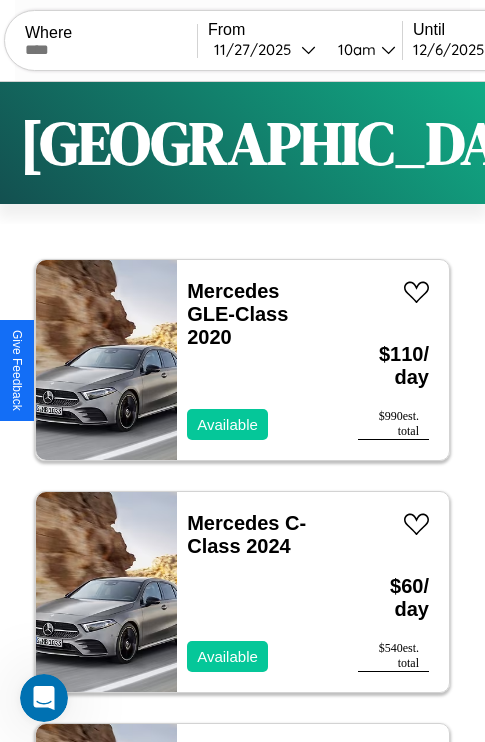 scroll, scrollTop: 79, scrollLeft: 0, axis: vertical 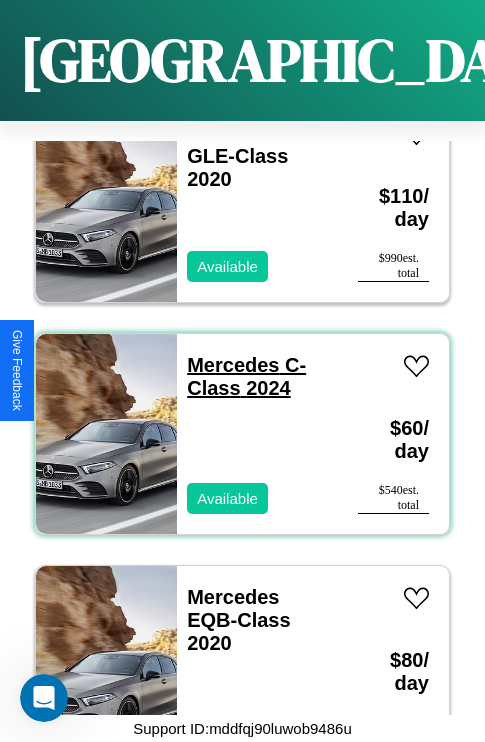 click on "Mercedes   C-Class   2024" at bounding box center (246, 376) 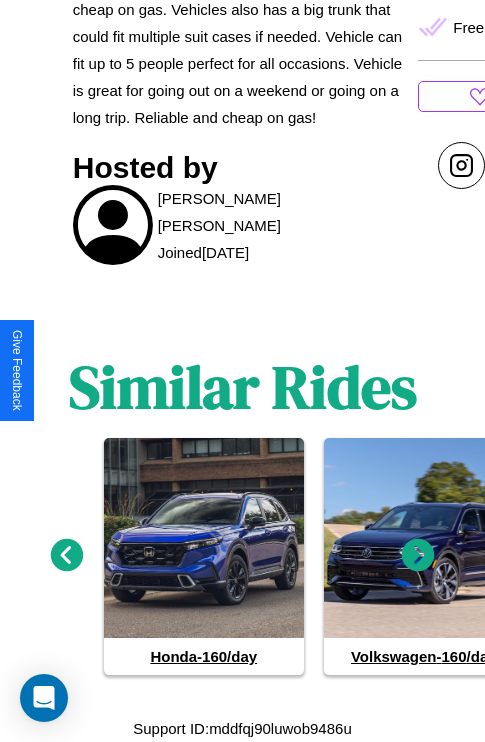 scroll, scrollTop: 936, scrollLeft: 0, axis: vertical 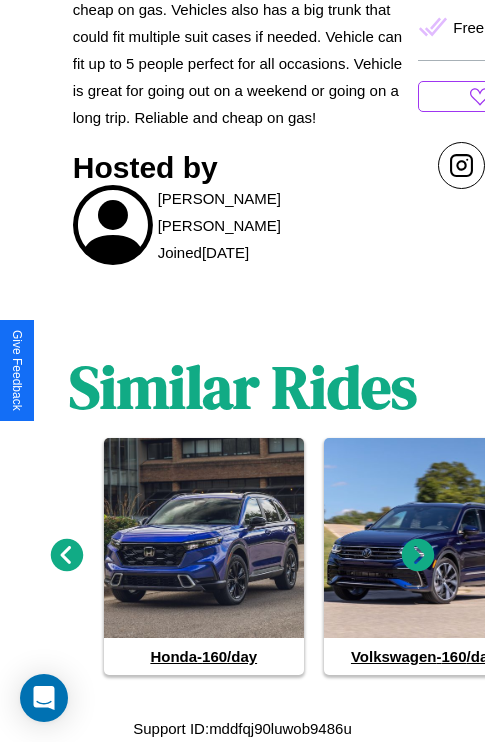 click 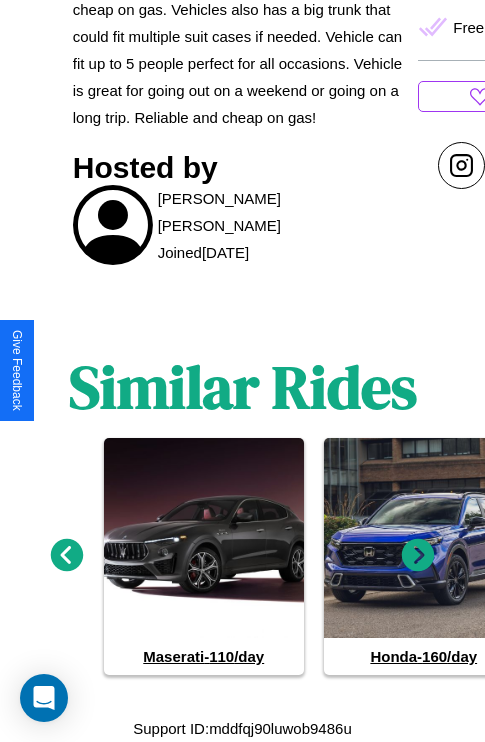 click 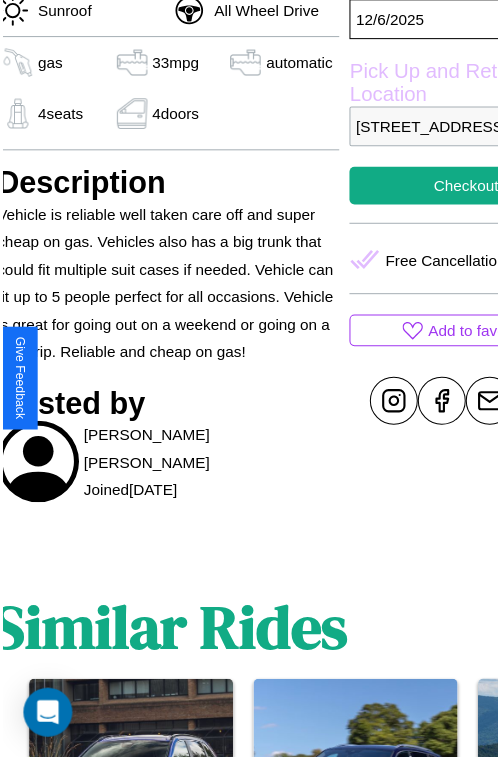 scroll, scrollTop: 641, scrollLeft: 84, axis: both 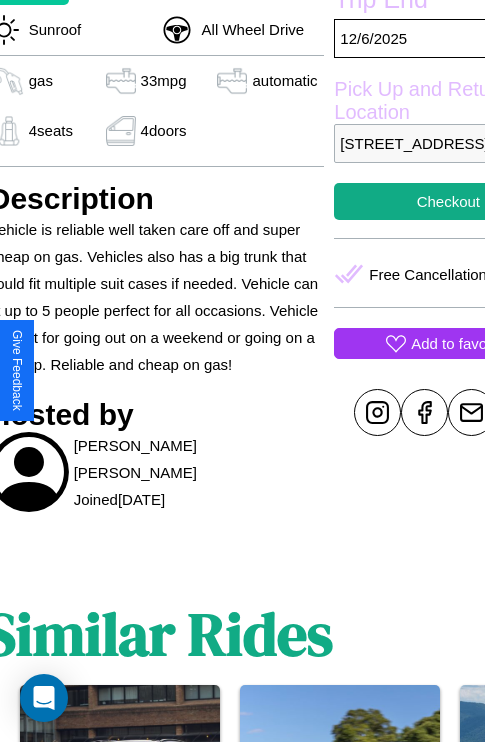 click on "Add to favorites" at bounding box center (463, 343) 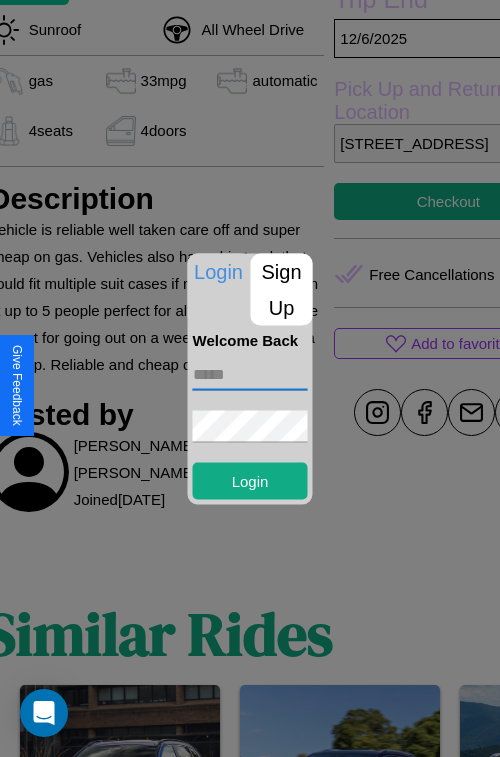click at bounding box center [250, 374] 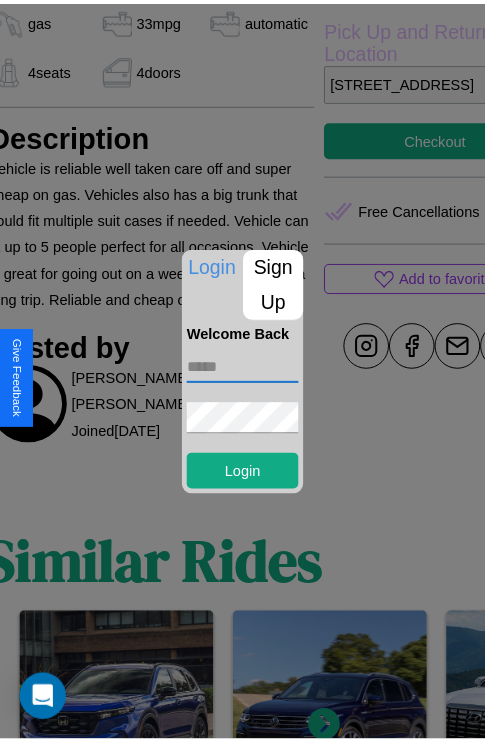 scroll, scrollTop: 702, scrollLeft: 84, axis: both 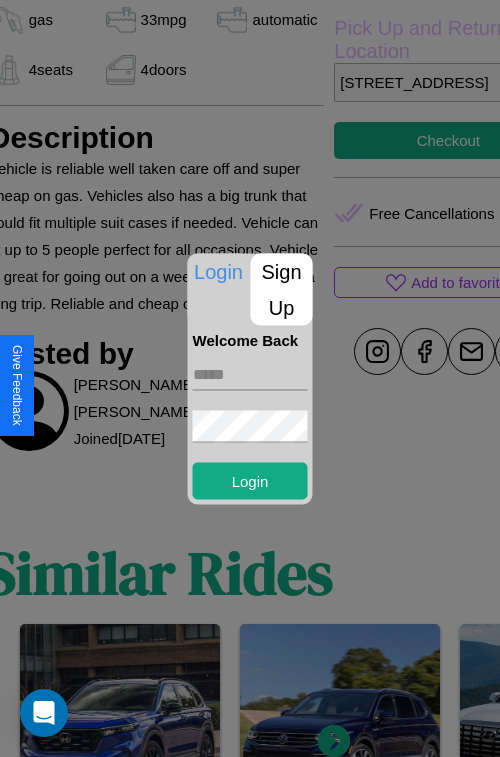 click at bounding box center [250, 378] 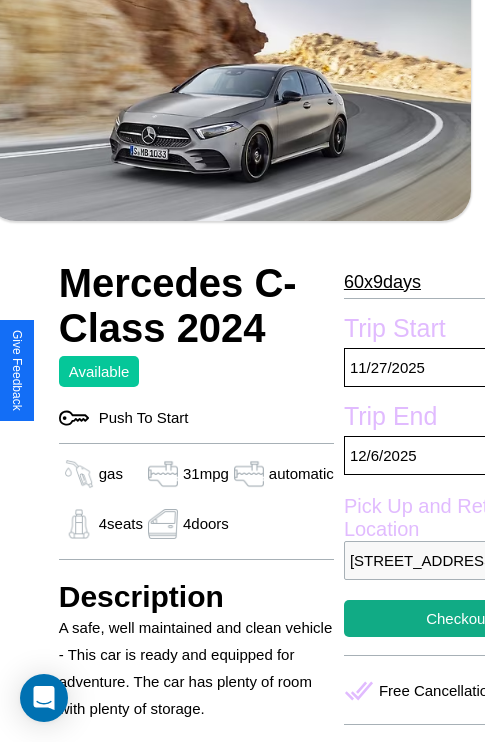 scroll, scrollTop: 618, scrollLeft: 64, axis: both 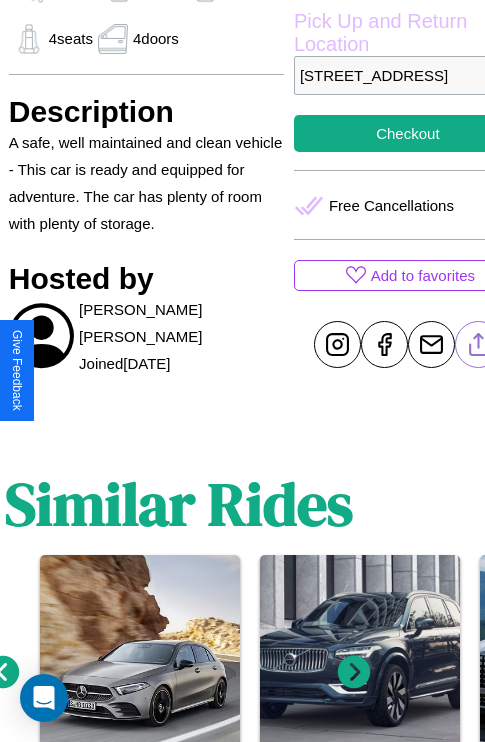 click 